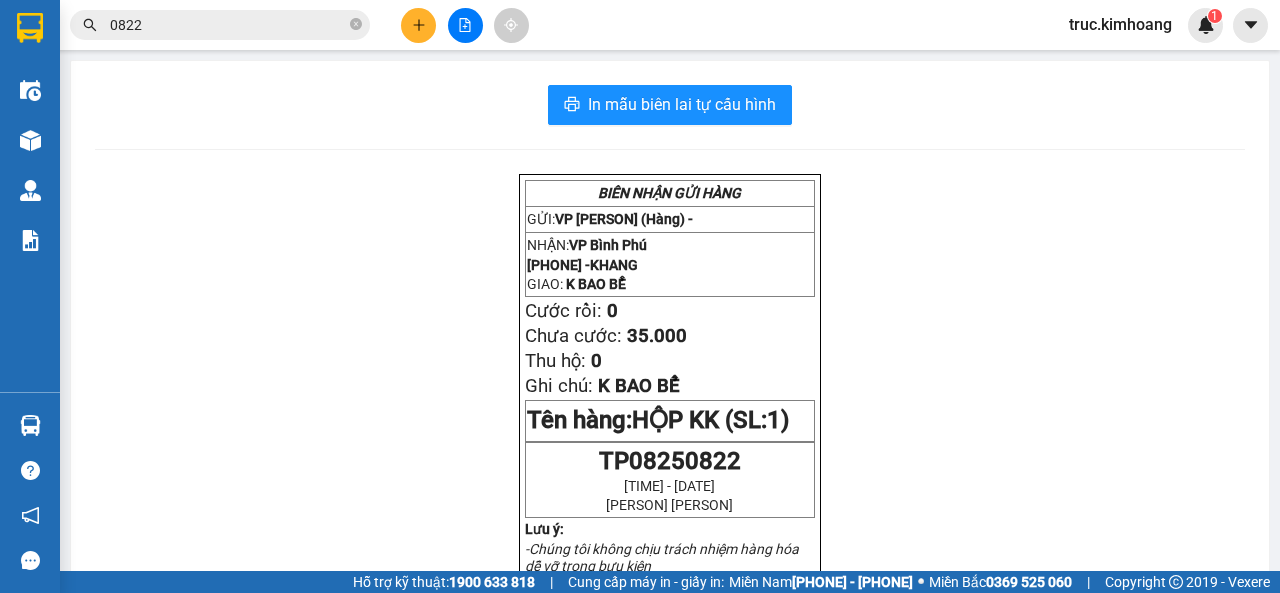 scroll, scrollTop: 0, scrollLeft: 0, axis: both 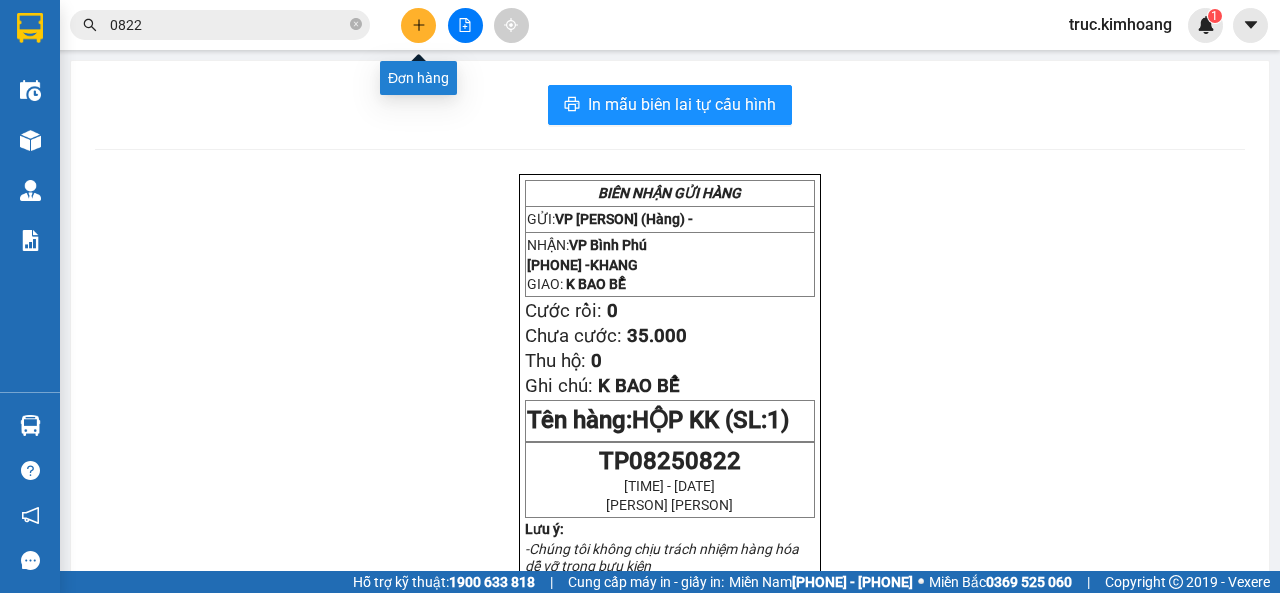 click 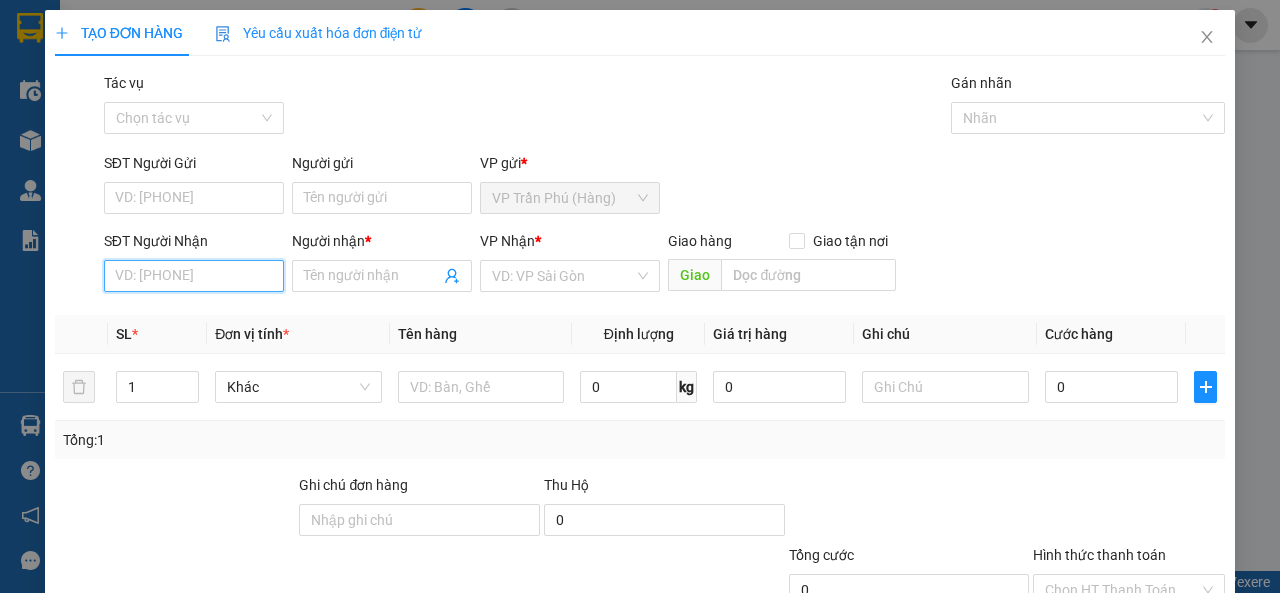 click on "SĐT Người Nhận" at bounding box center [194, 276] 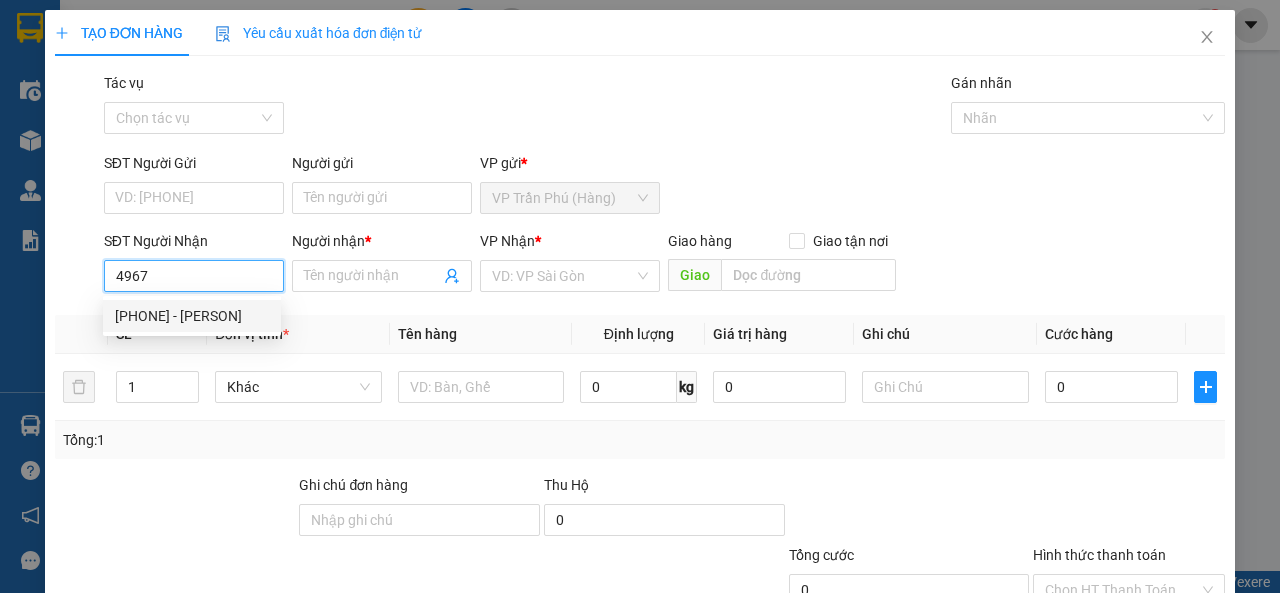 click on "[PHONE] - [PERSON]" at bounding box center (192, 316) 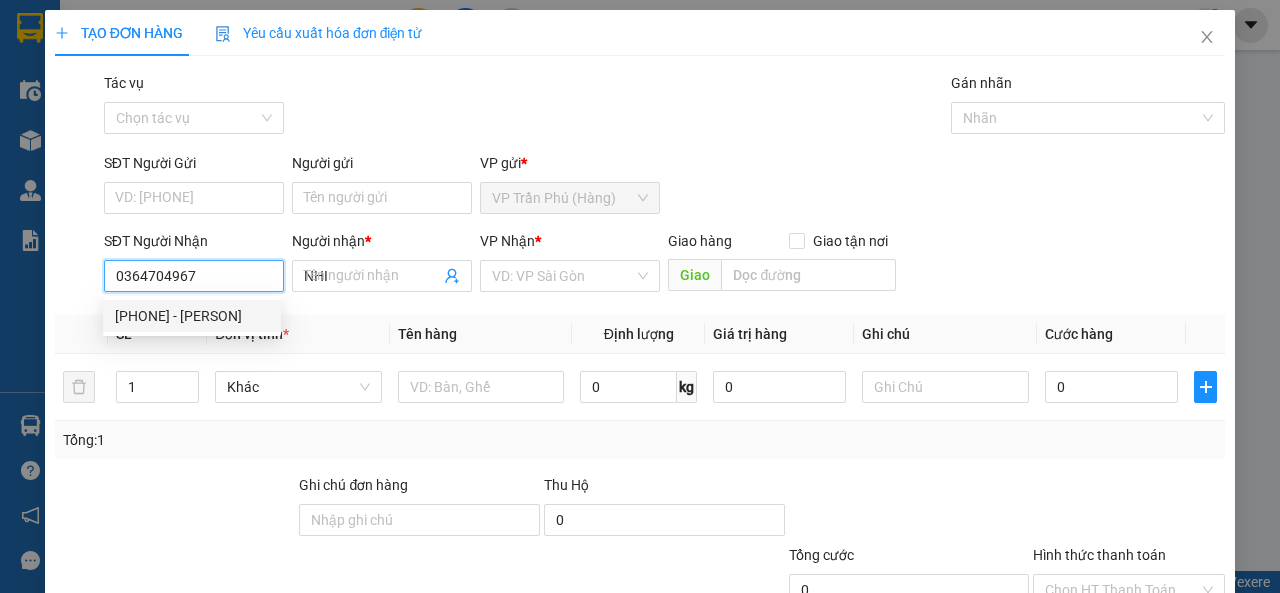 type on "80.000" 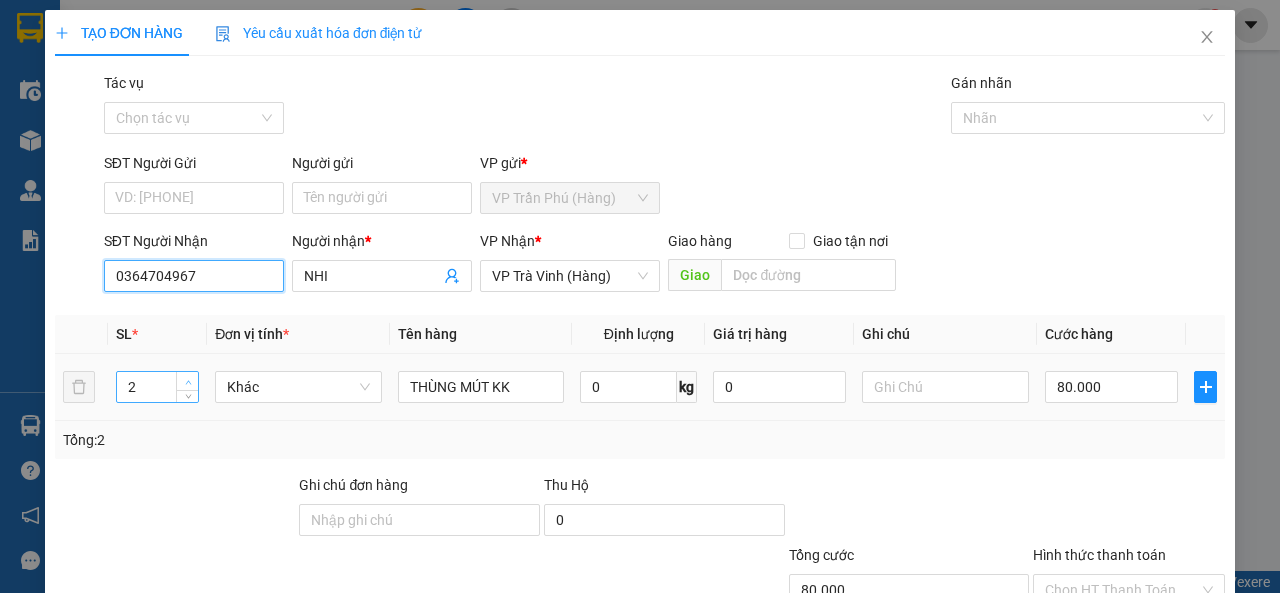 type on "0364704967" 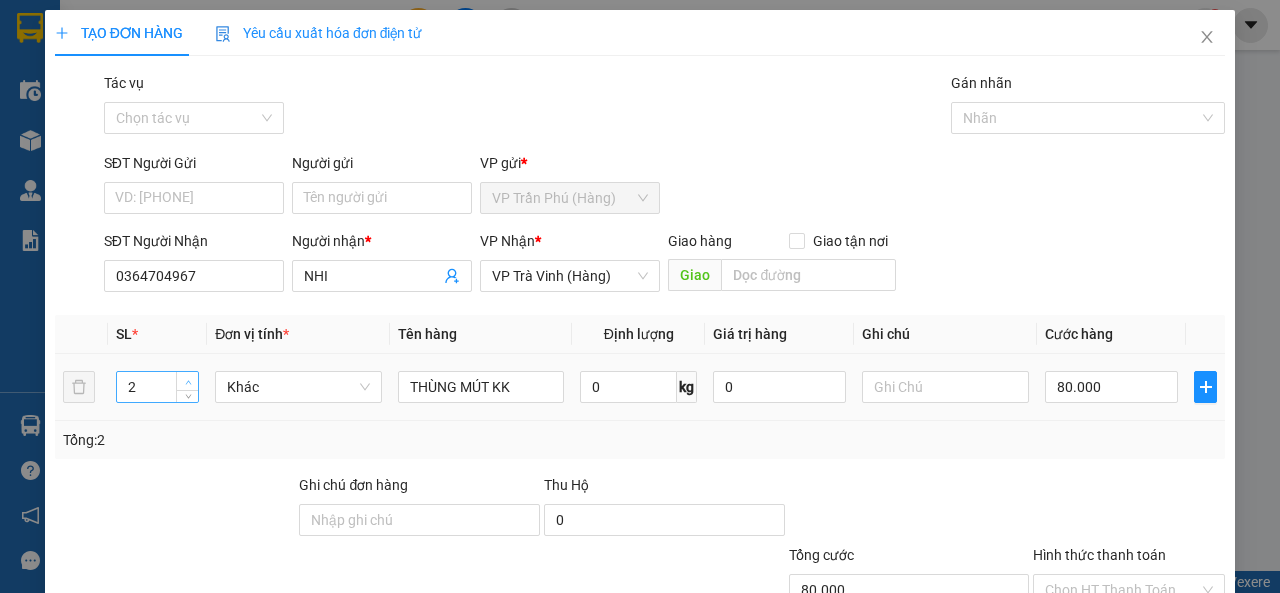 type on "3" 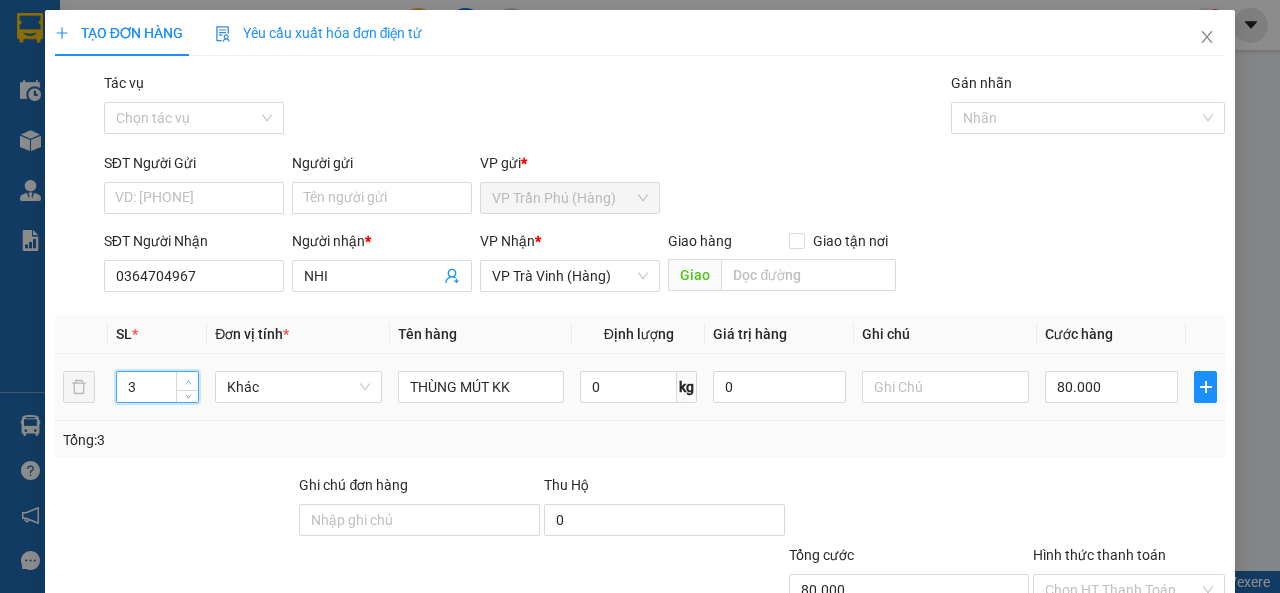 click 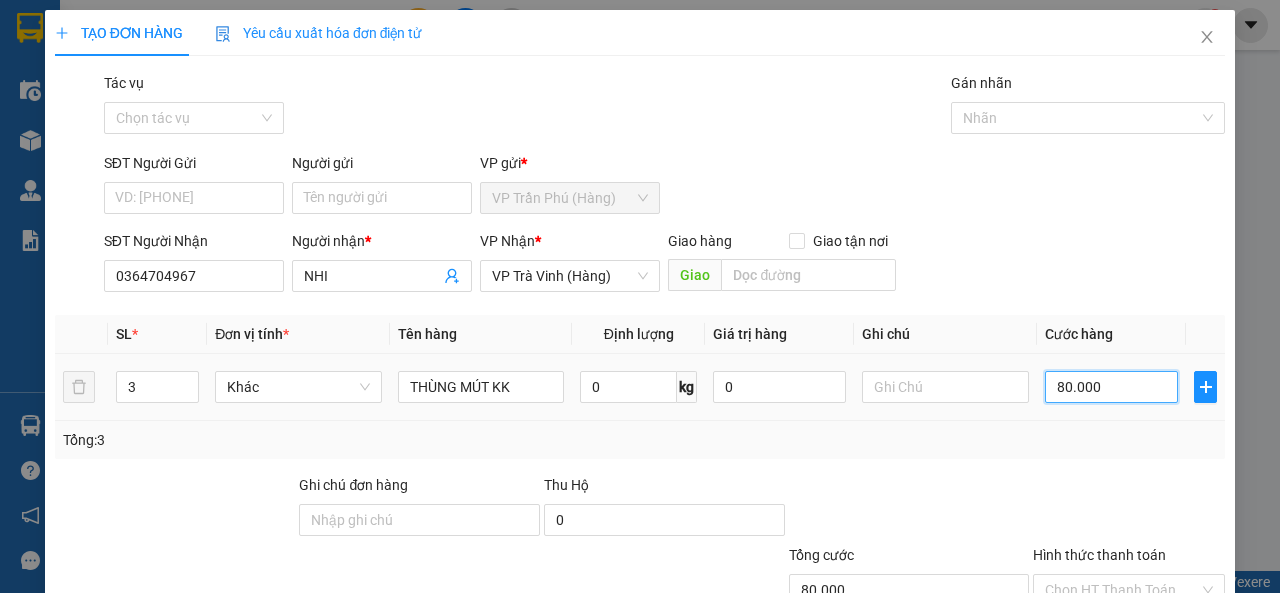 type on "1" 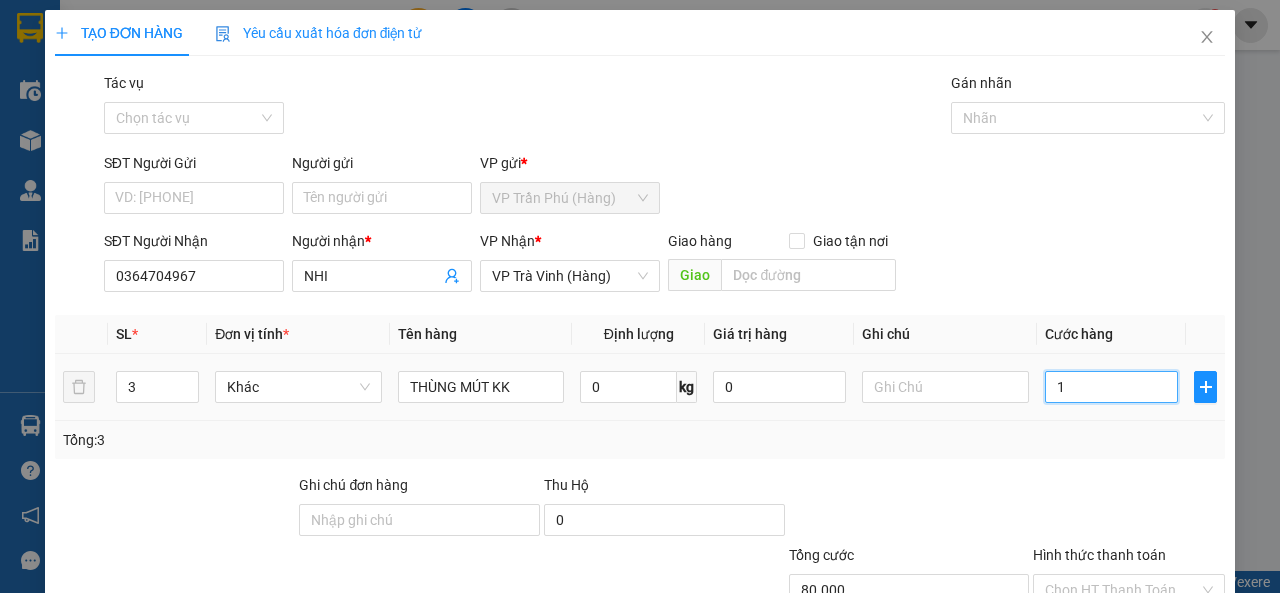 type on "1" 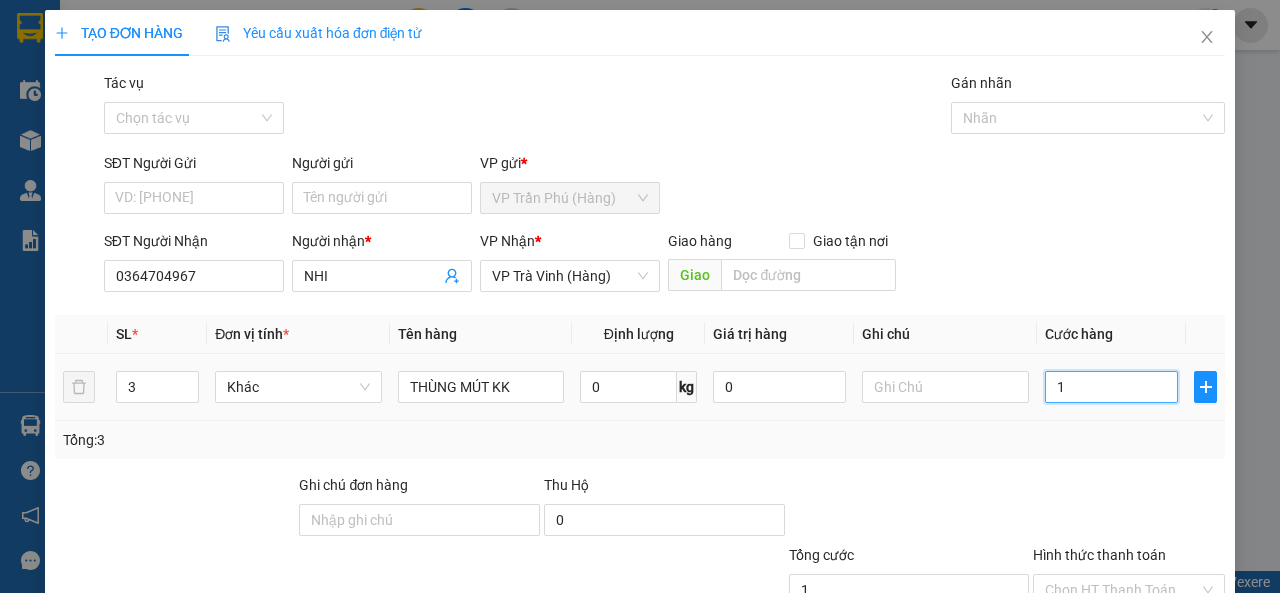 type on "11" 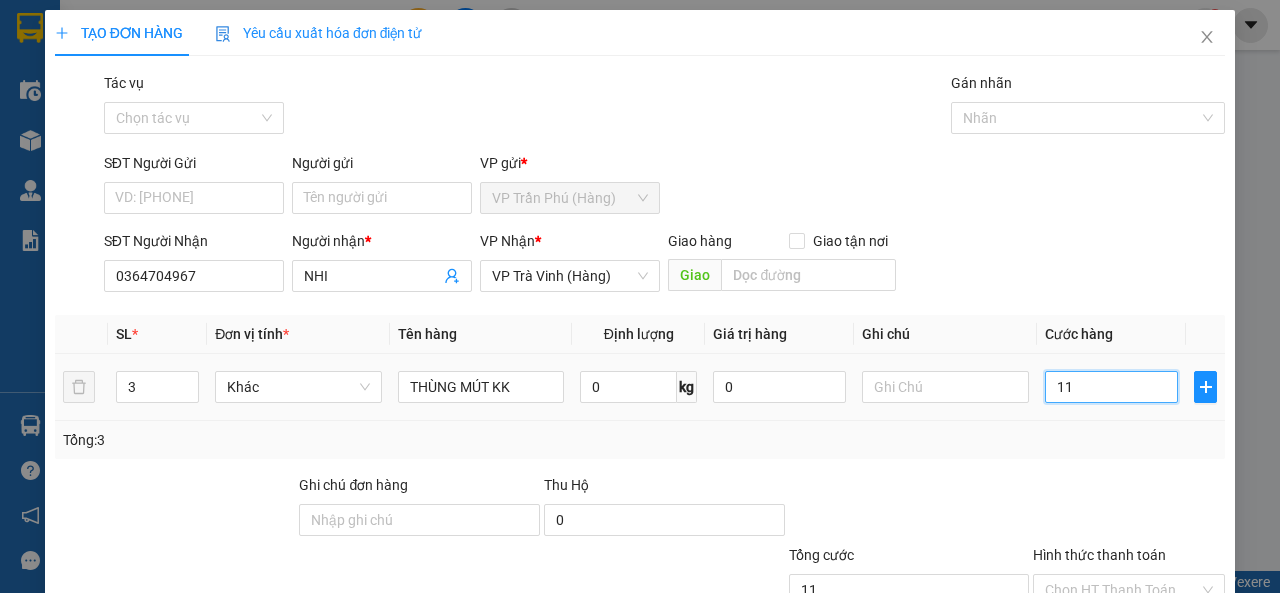 type on "110" 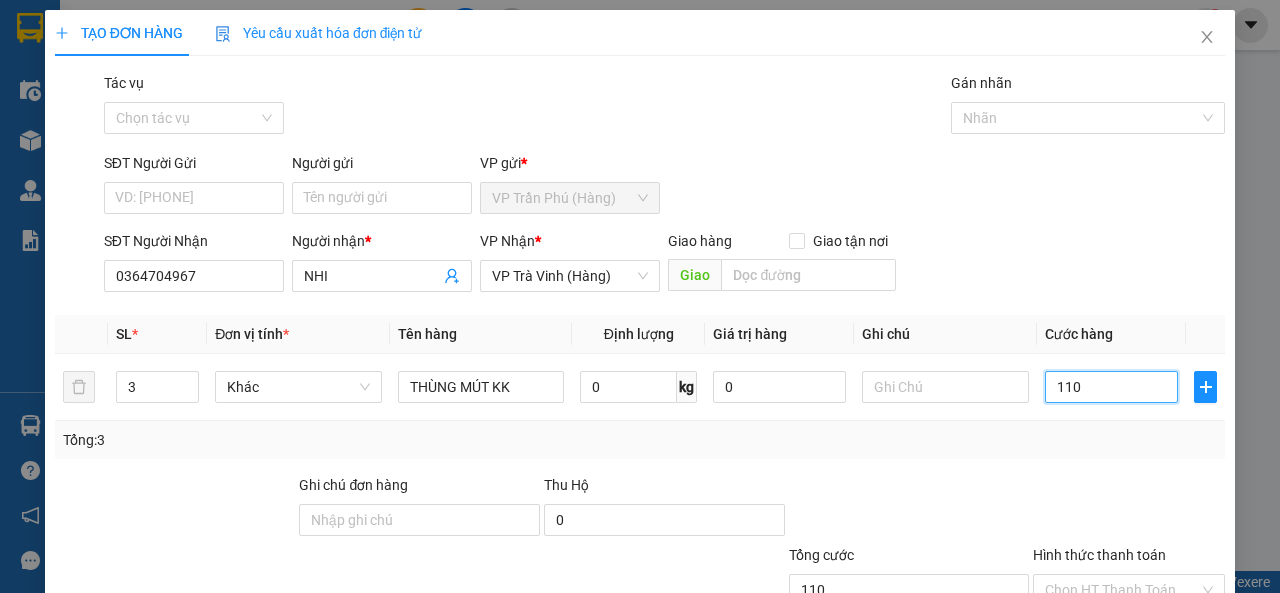 scroll, scrollTop: 147, scrollLeft: 0, axis: vertical 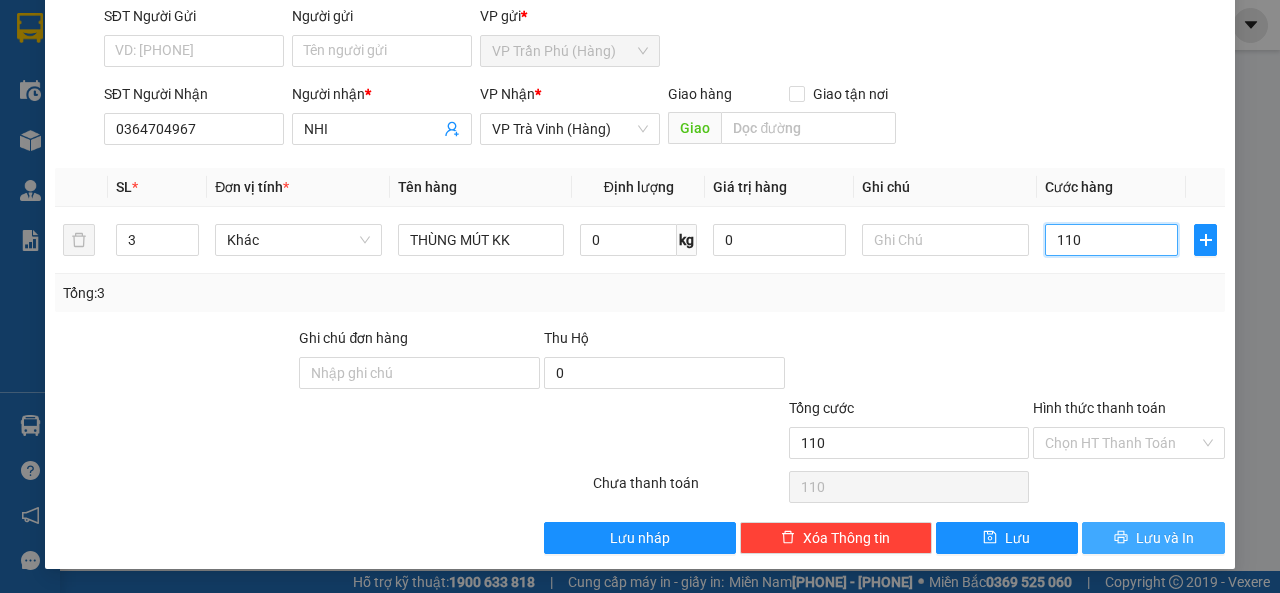 type on "110" 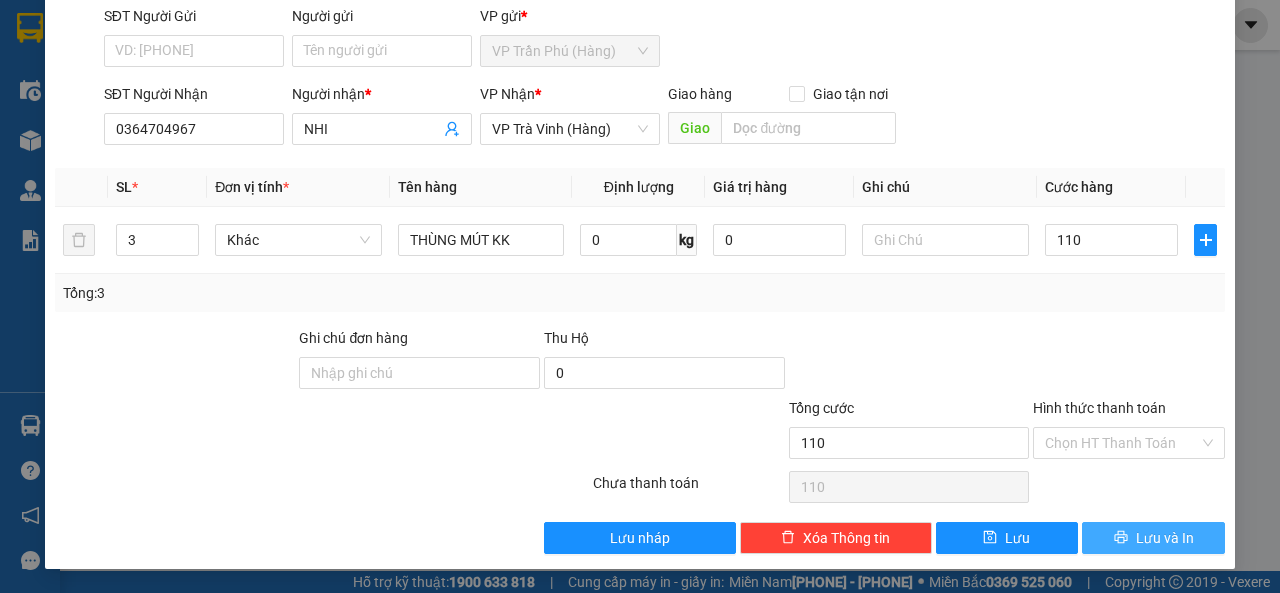 click on "Lưu và In" at bounding box center [1165, 538] 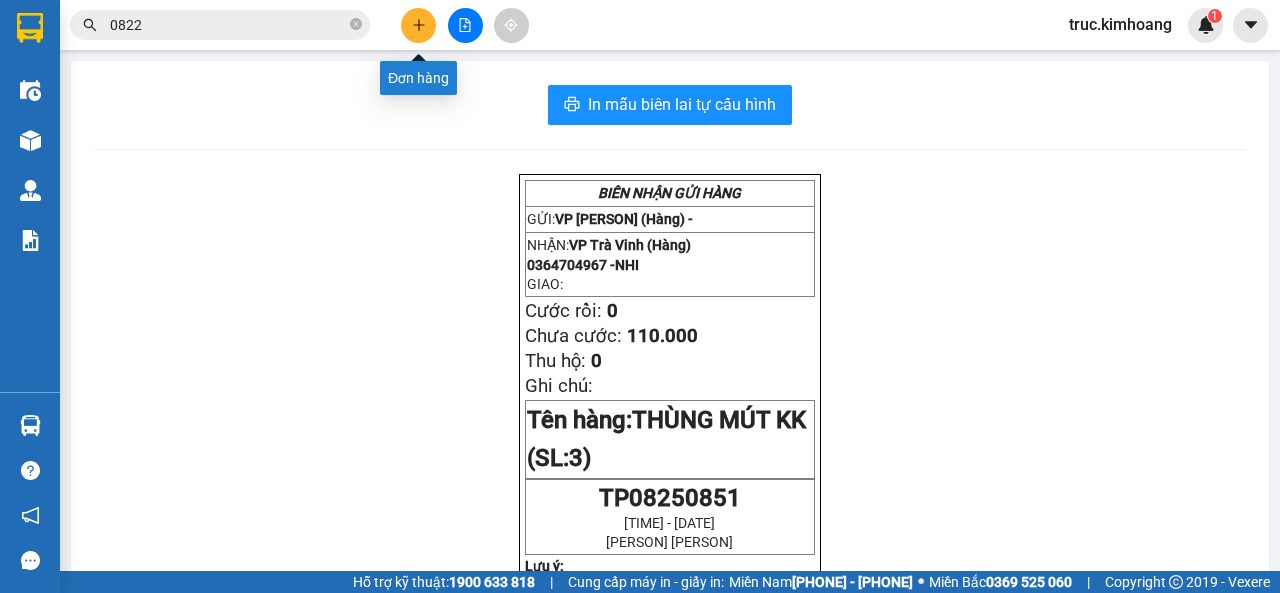 click at bounding box center (418, 25) 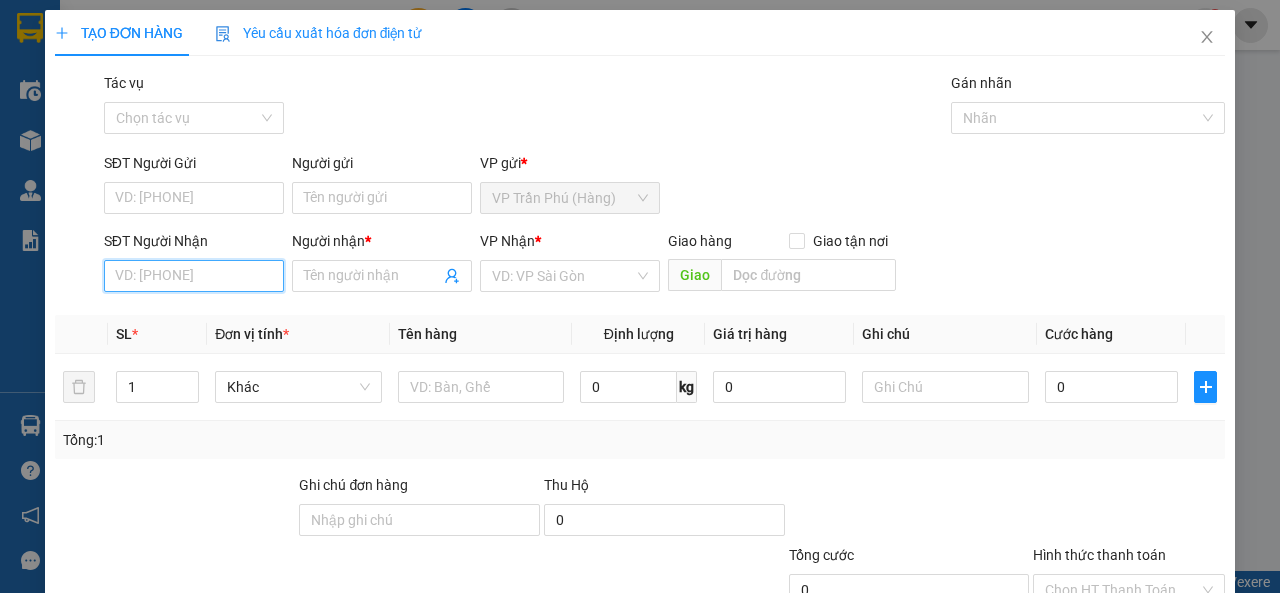 click on "SĐT Người Nhận" at bounding box center [194, 276] 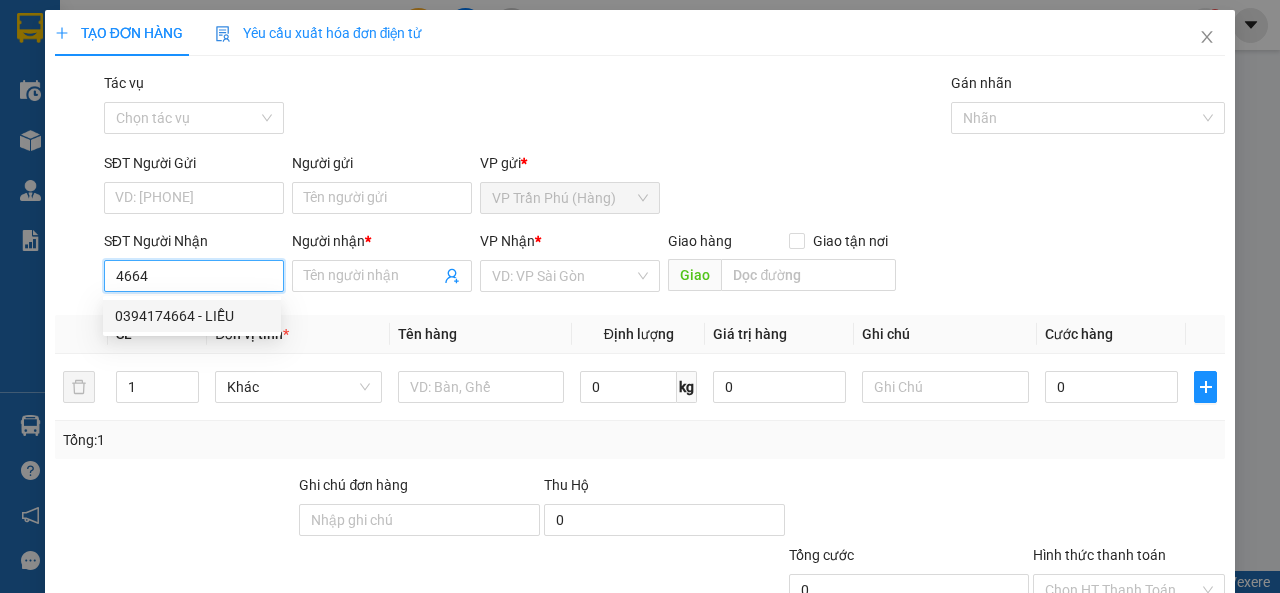 click on "0394174664 - LIỄU" at bounding box center [192, 316] 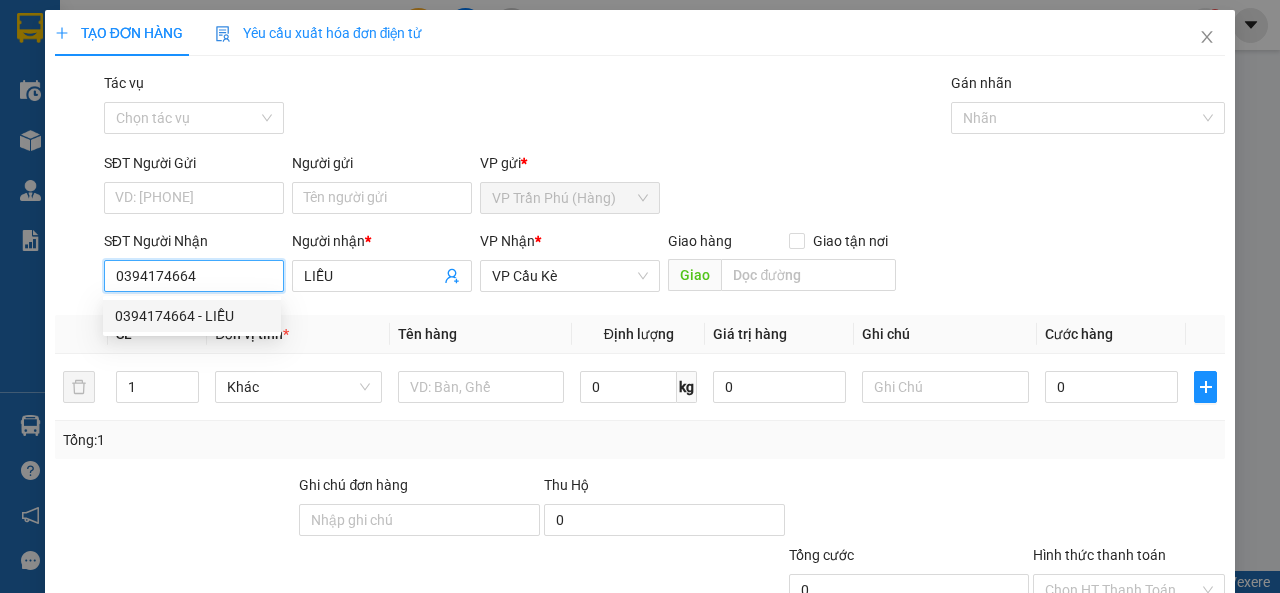 type on "40.000" 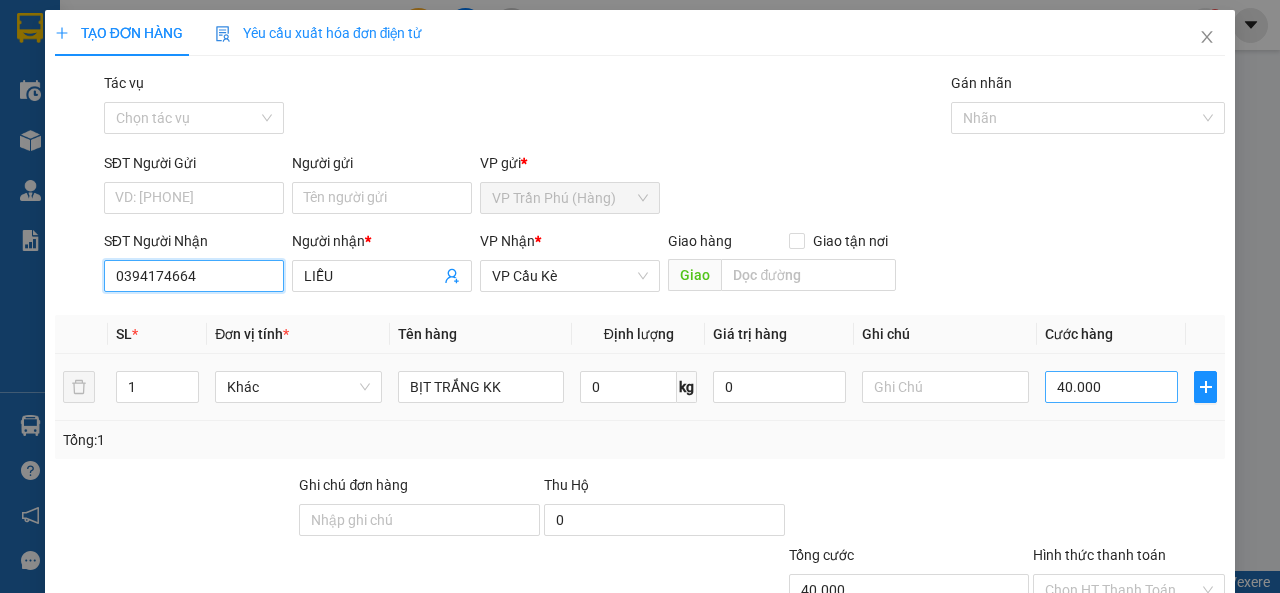 type on "0394174664" 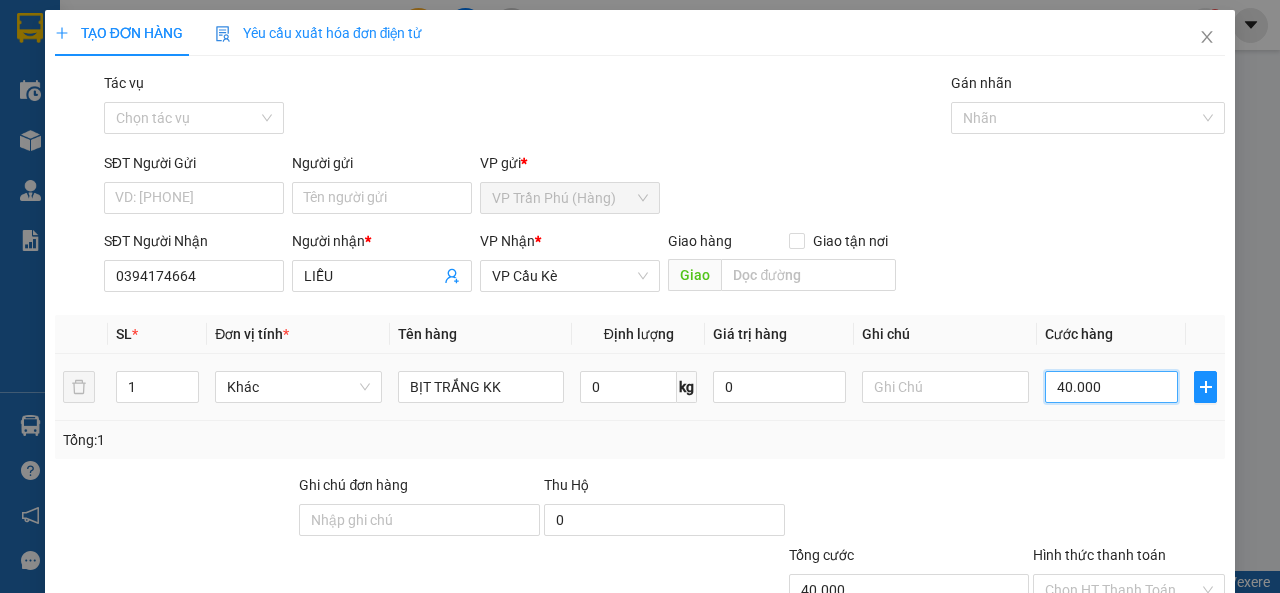 click on "40.000" at bounding box center [1111, 387] 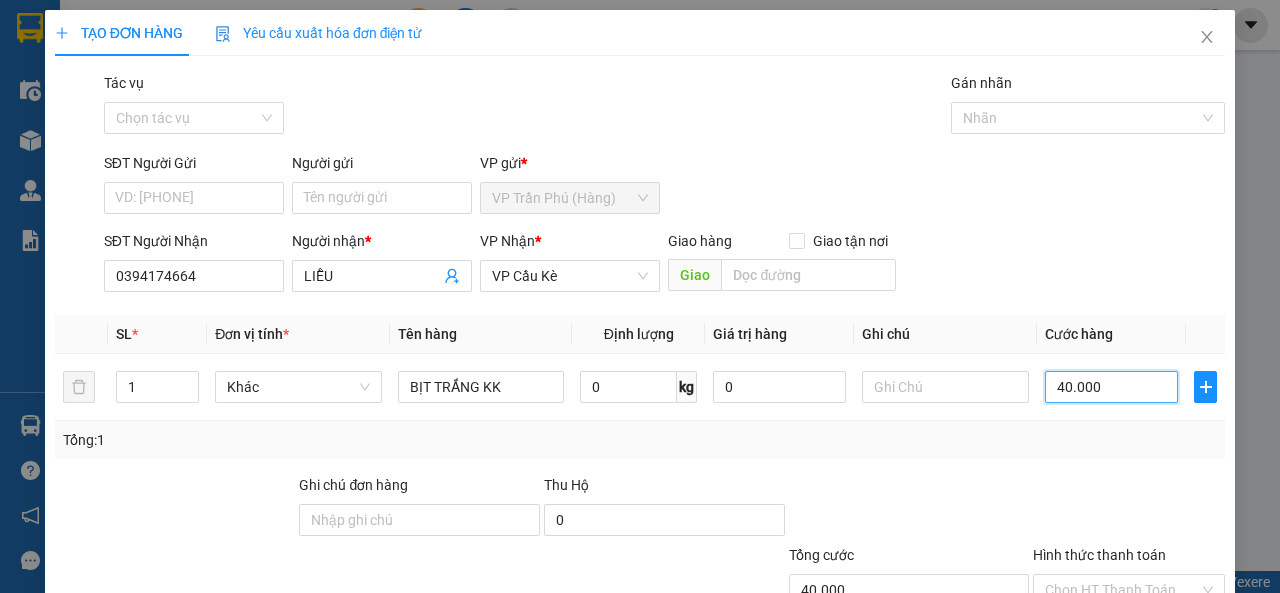 type on "3" 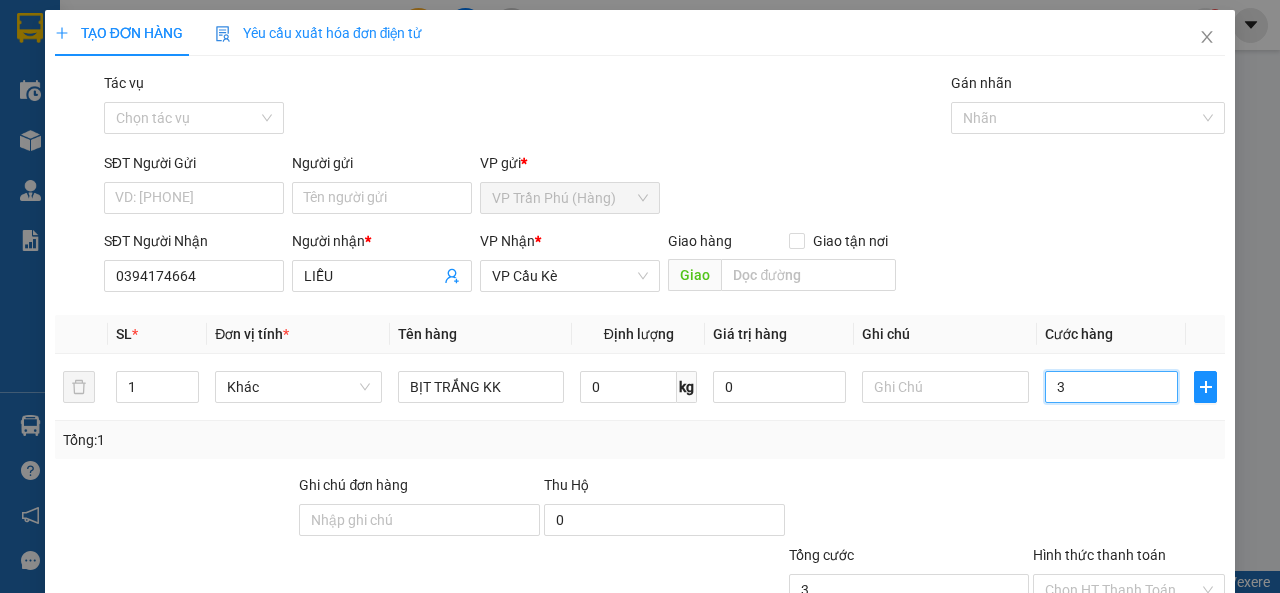 type on "35" 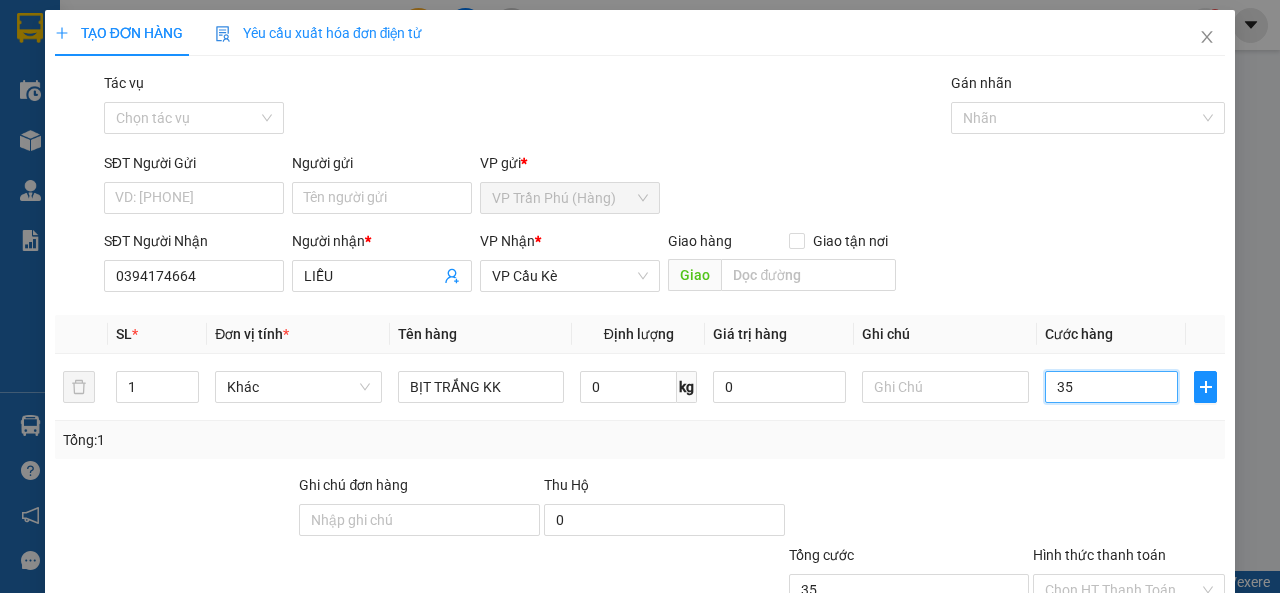 scroll, scrollTop: 147, scrollLeft: 0, axis: vertical 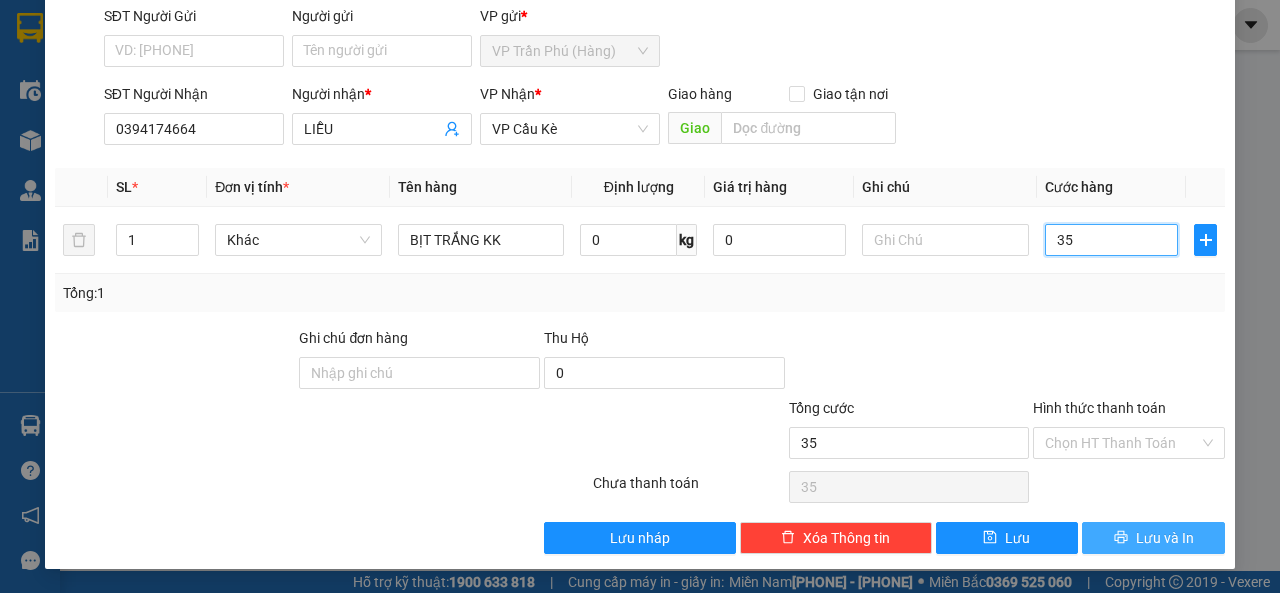 type on "35" 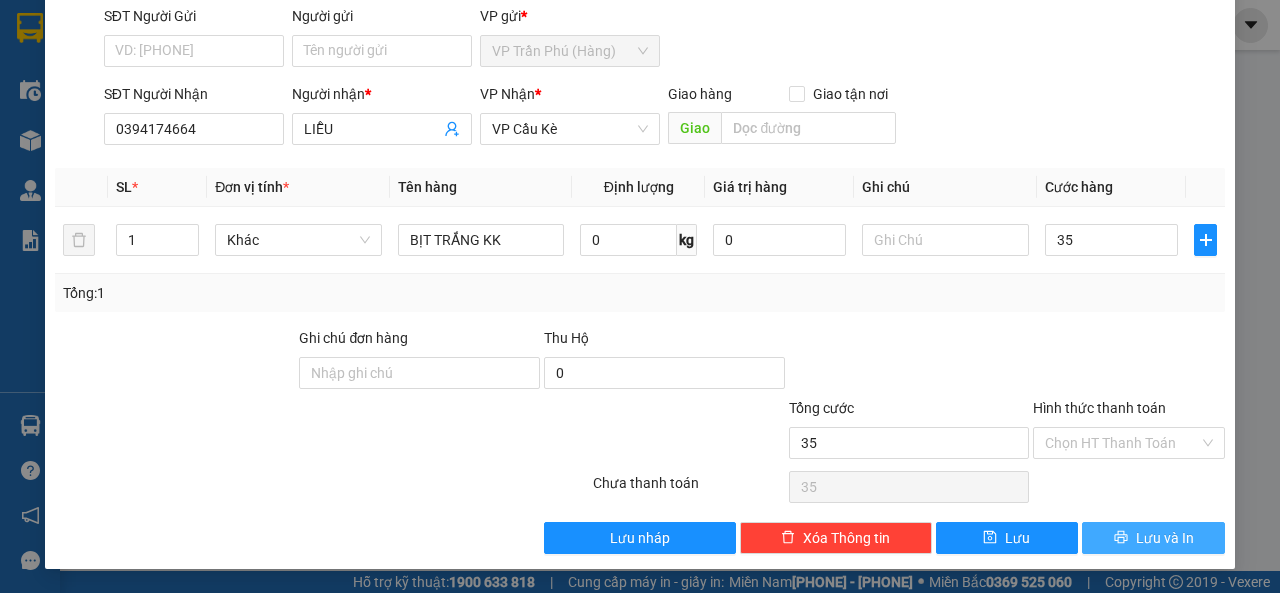 type on "35.000" 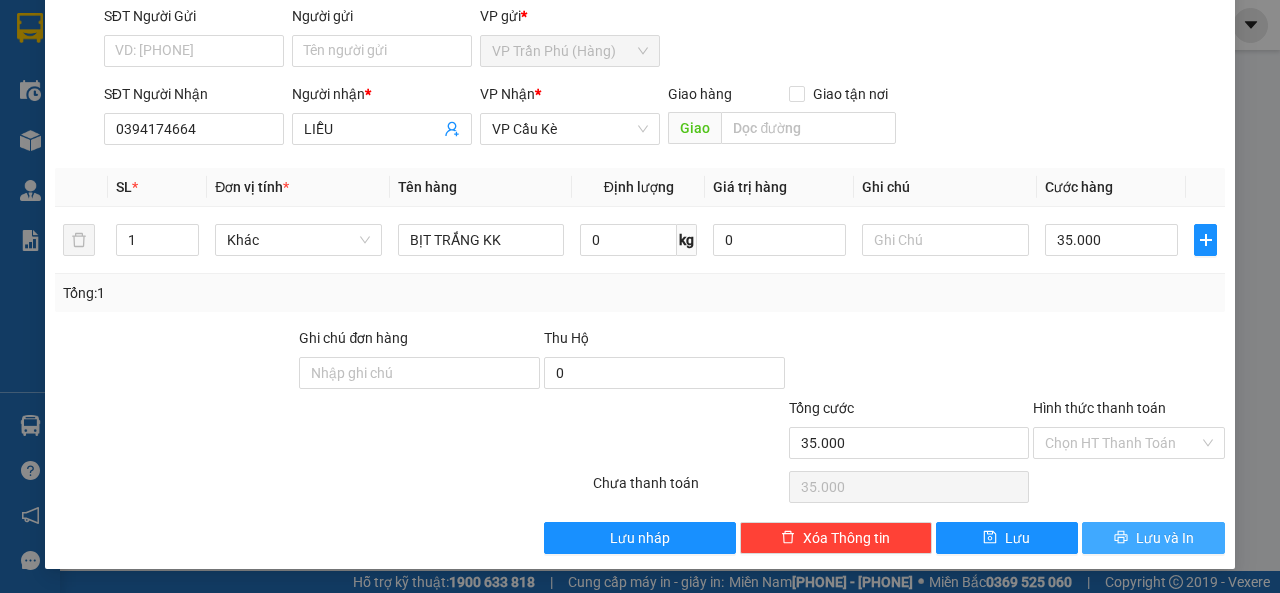 click on "Lưu và In" at bounding box center [1153, 538] 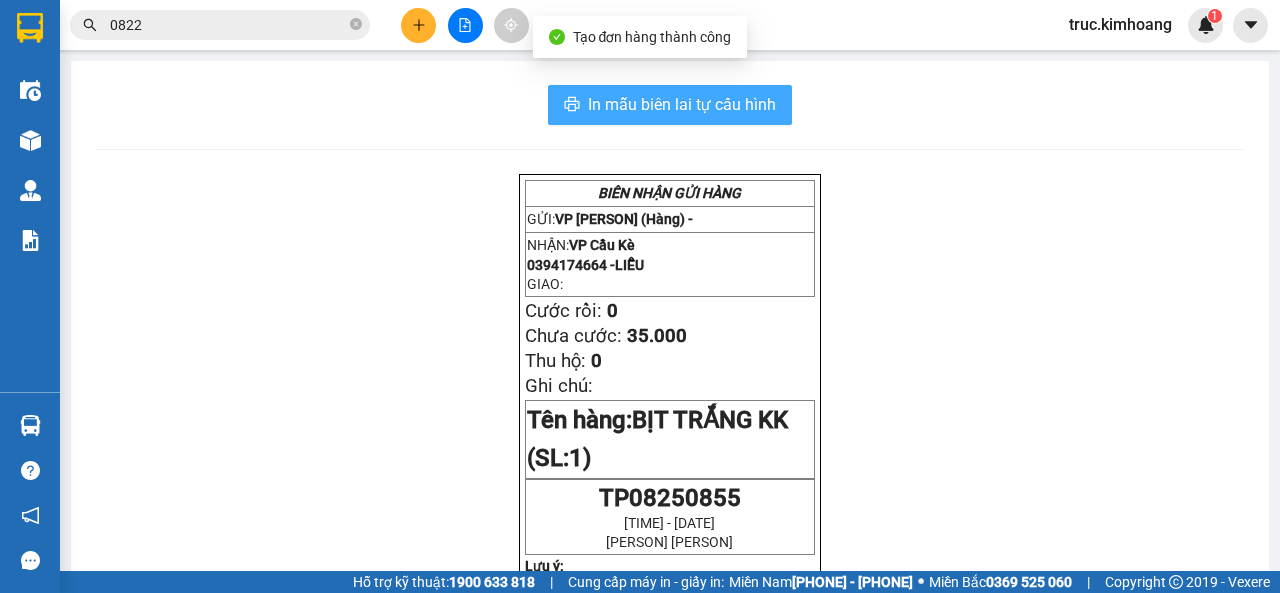 click on "In mẫu biên lai tự cấu hình" at bounding box center (682, 104) 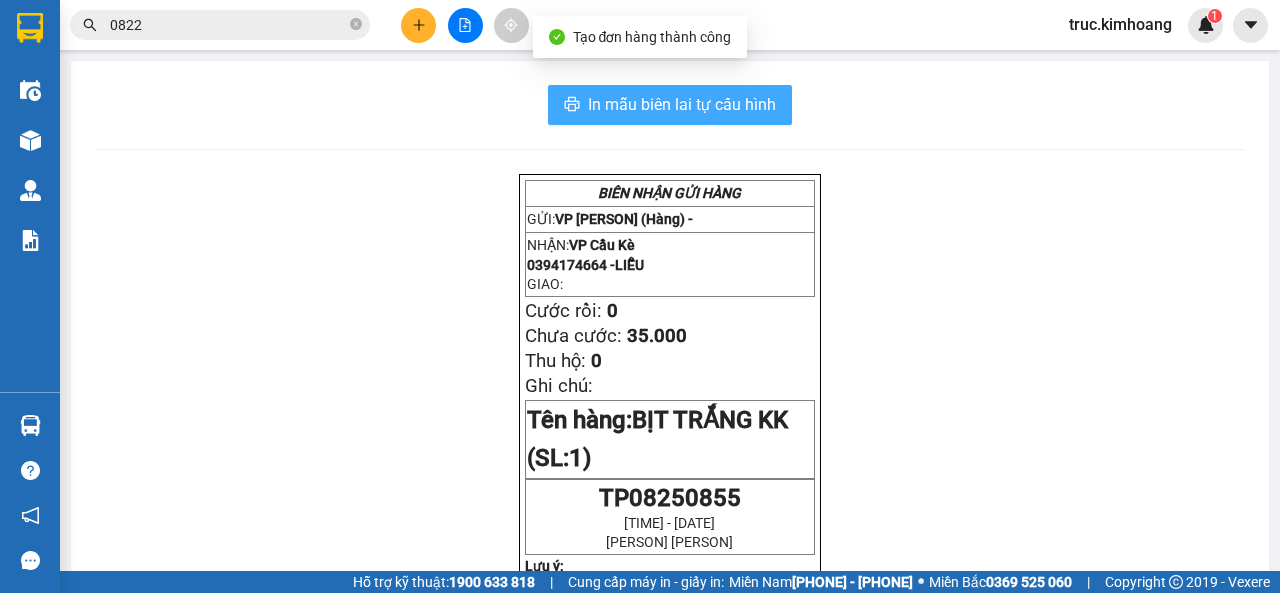 scroll, scrollTop: 0, scrollLeft: 0, axis: both 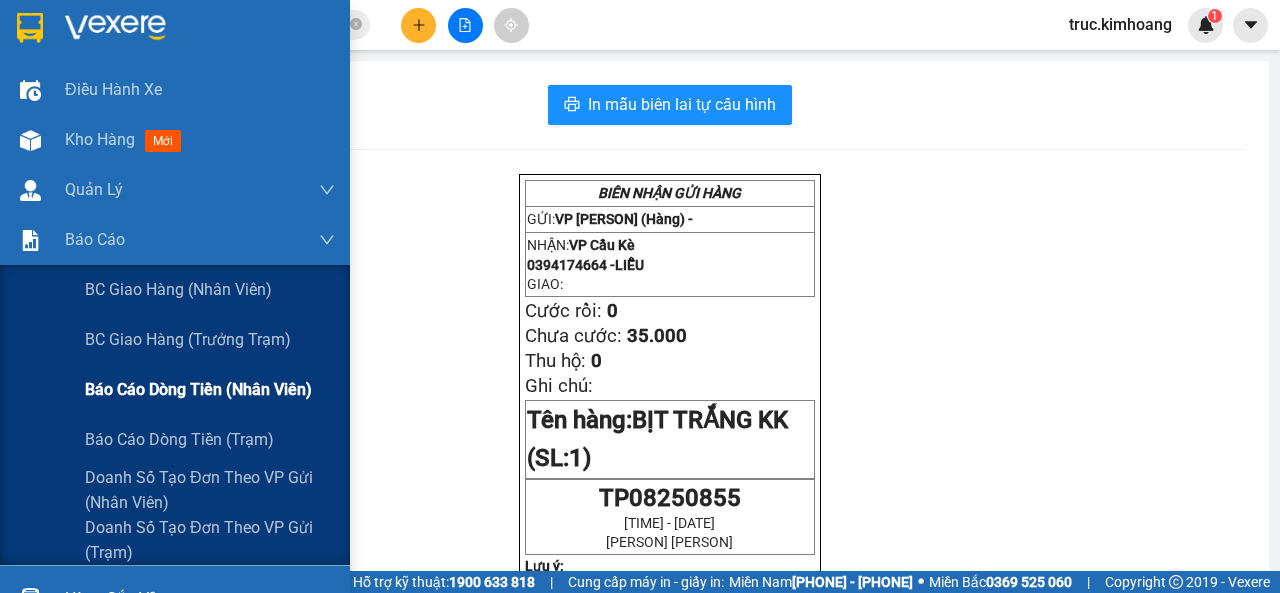 click on "Báo cáo dòng tiền (nhân viên)" at bounding box center [198, 389] 